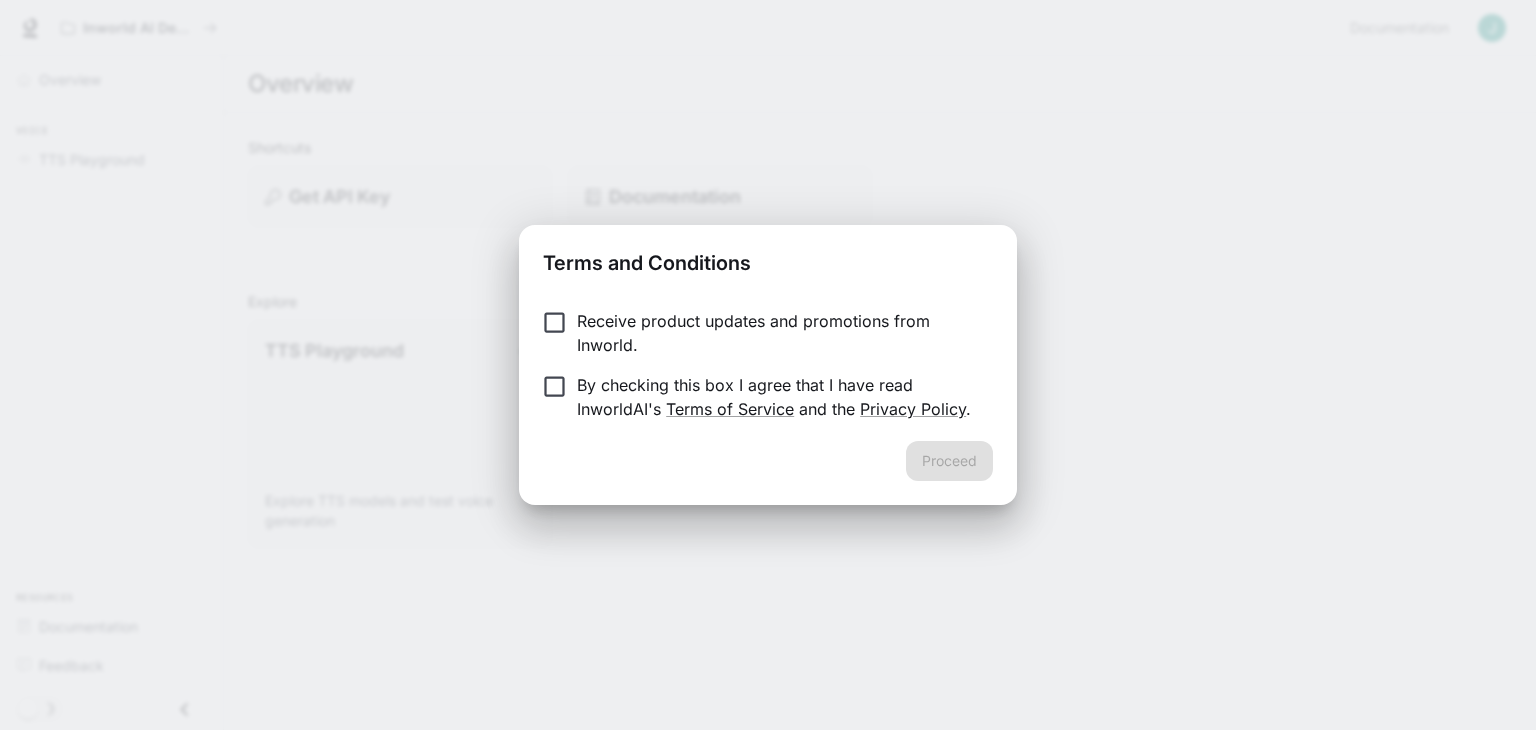 scroll, scrollTop: 0, scrollLeft: 0, axis: both 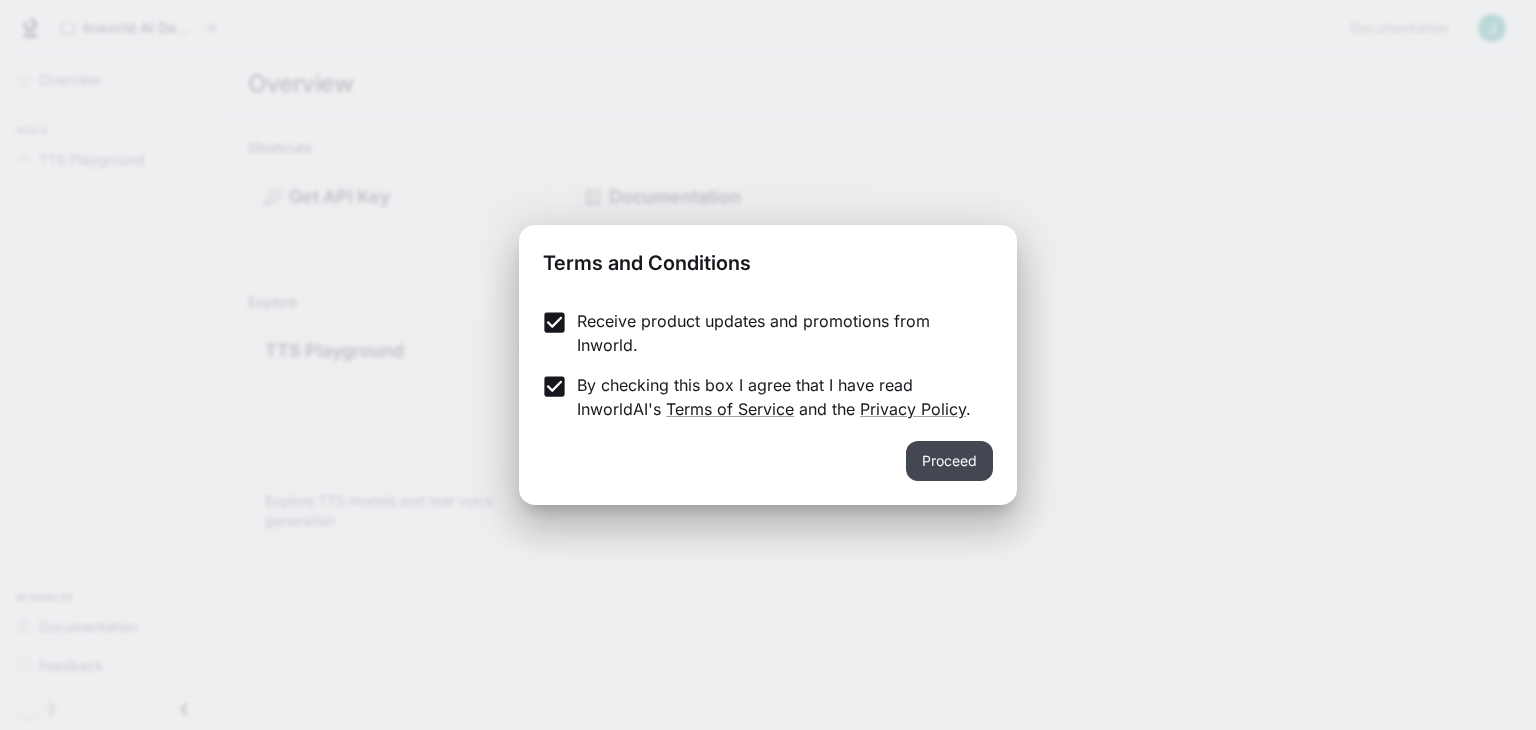 click on "Proceed" at bounding box center [949, 461] 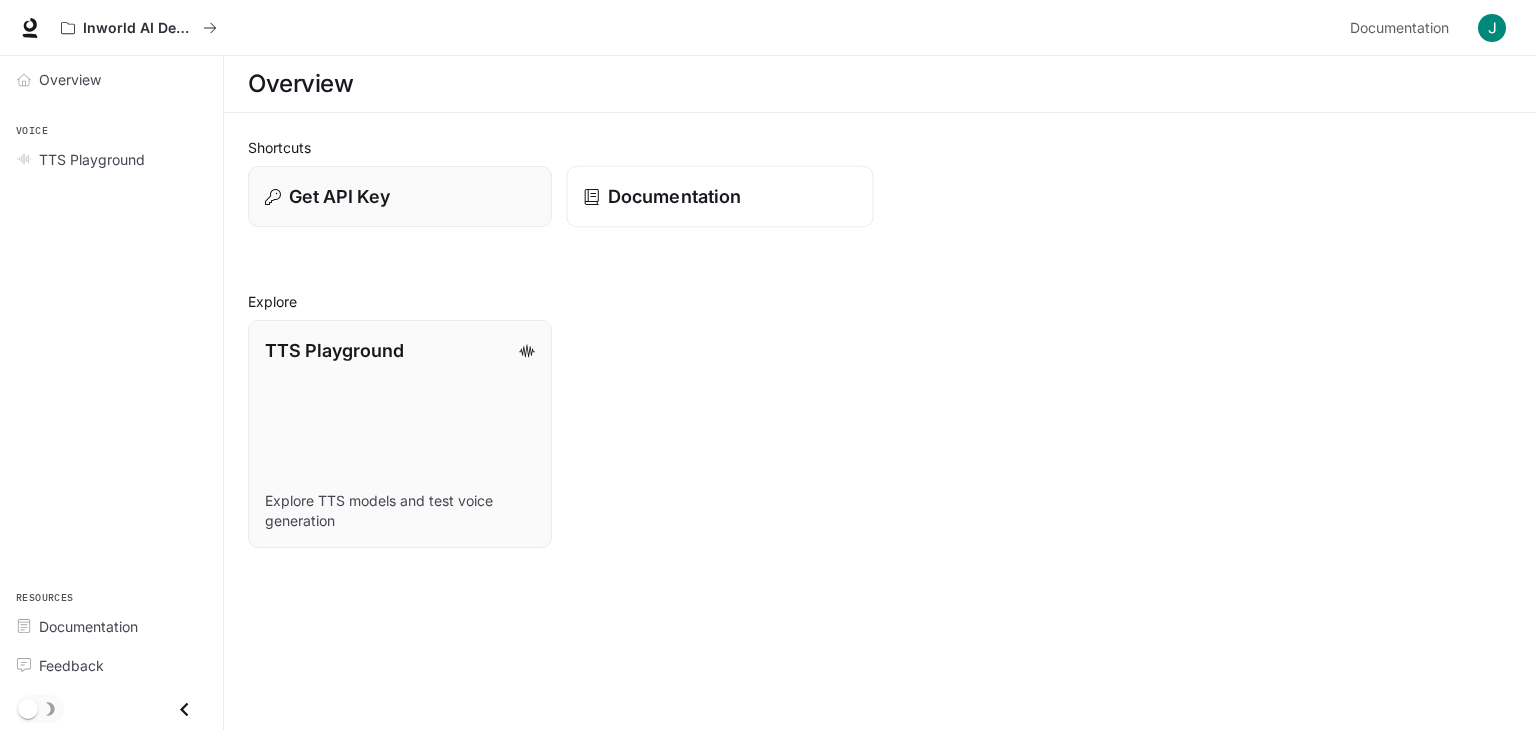 click on "Documentation" at bounding box center [674, 196] 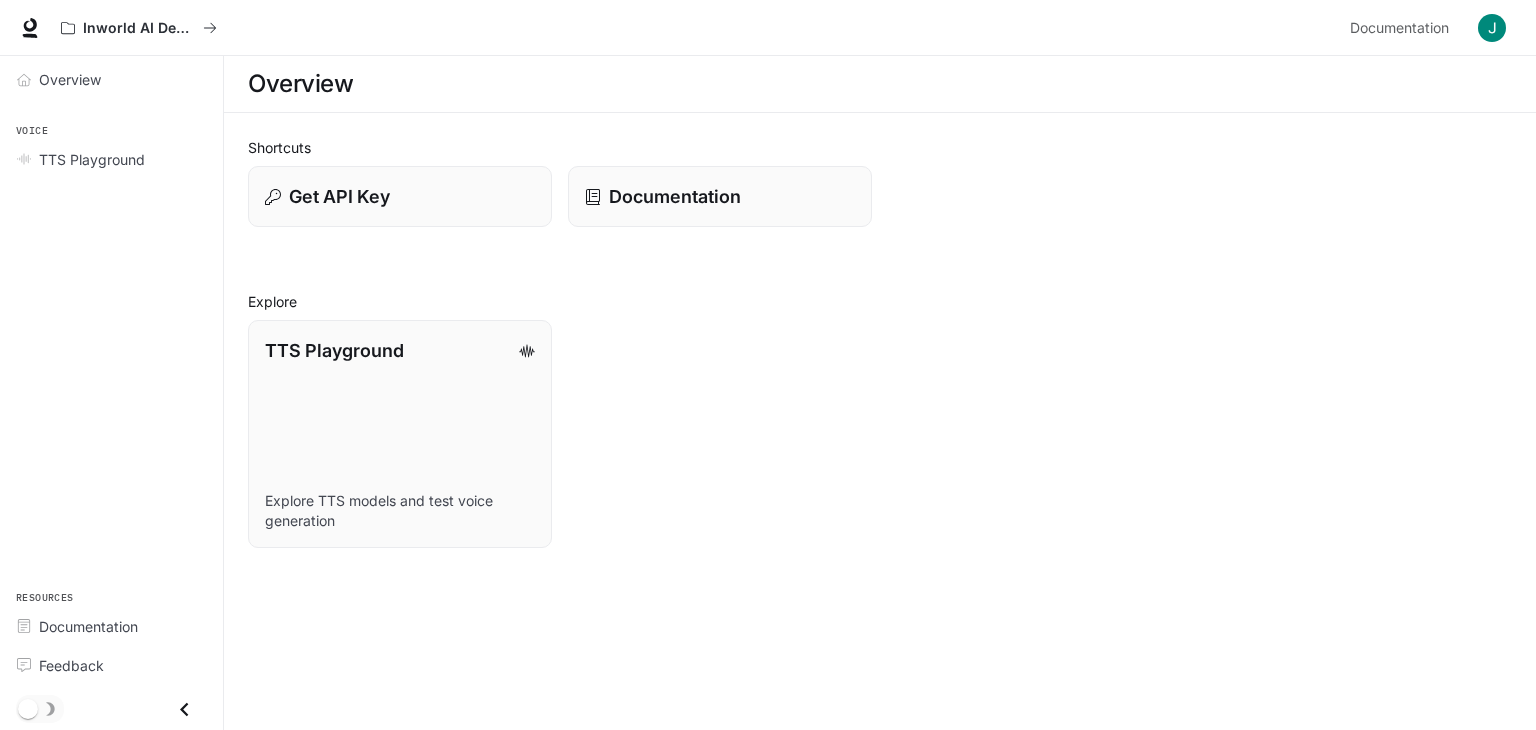 scroll, scrollTop: 0, scrollLeft: 0, axis: both 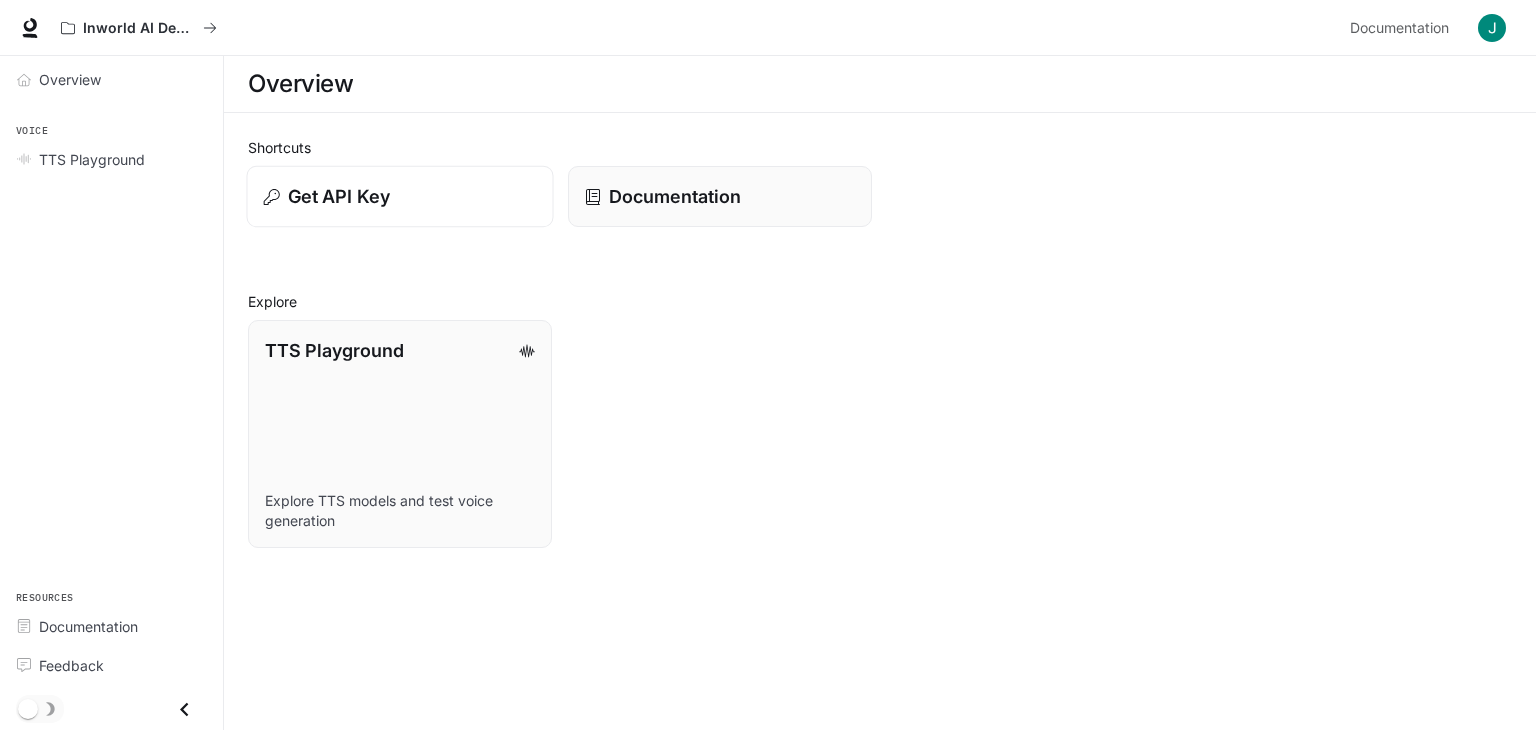 click on "Get API Key" at bounding box center [339, 196] 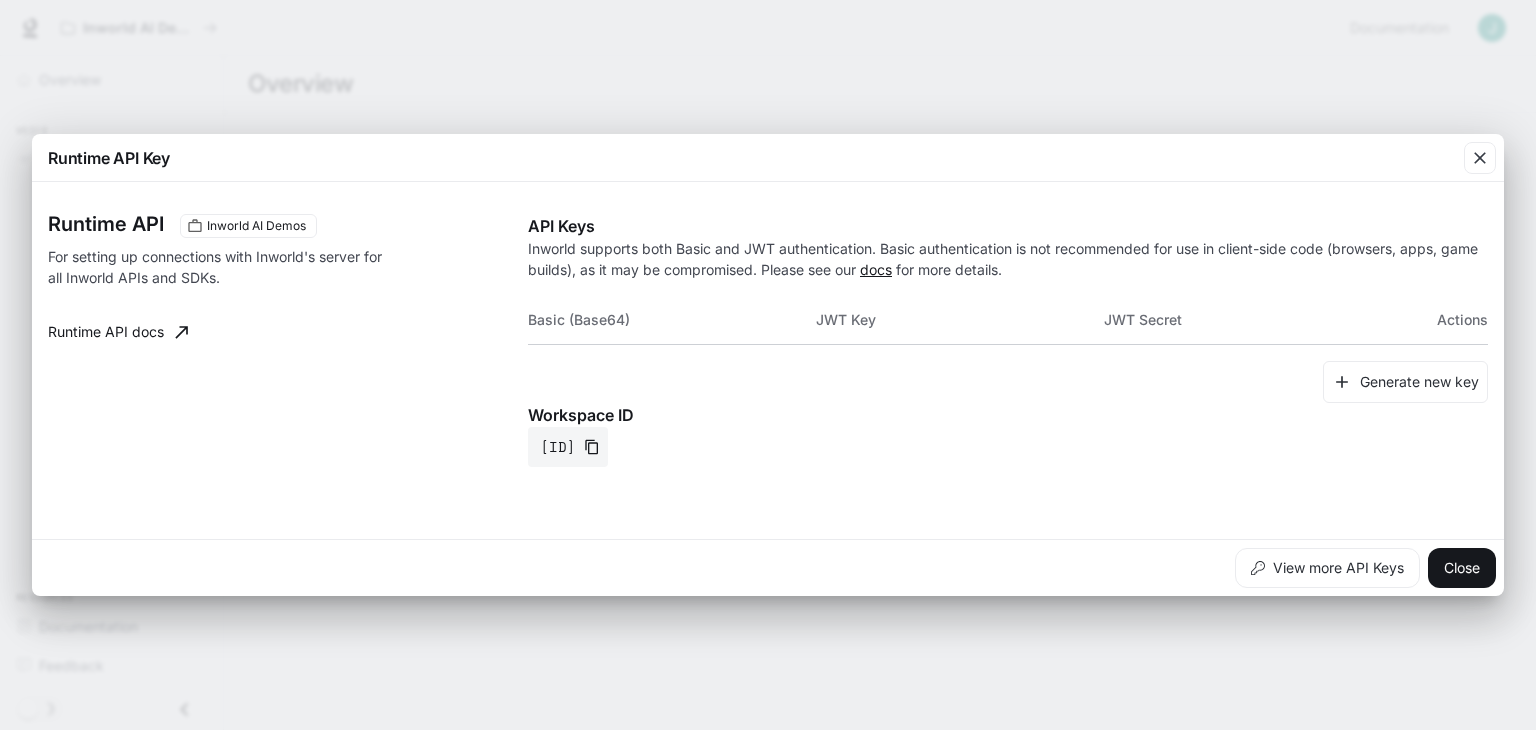 click on "docs" at bounding box center (876, 269) 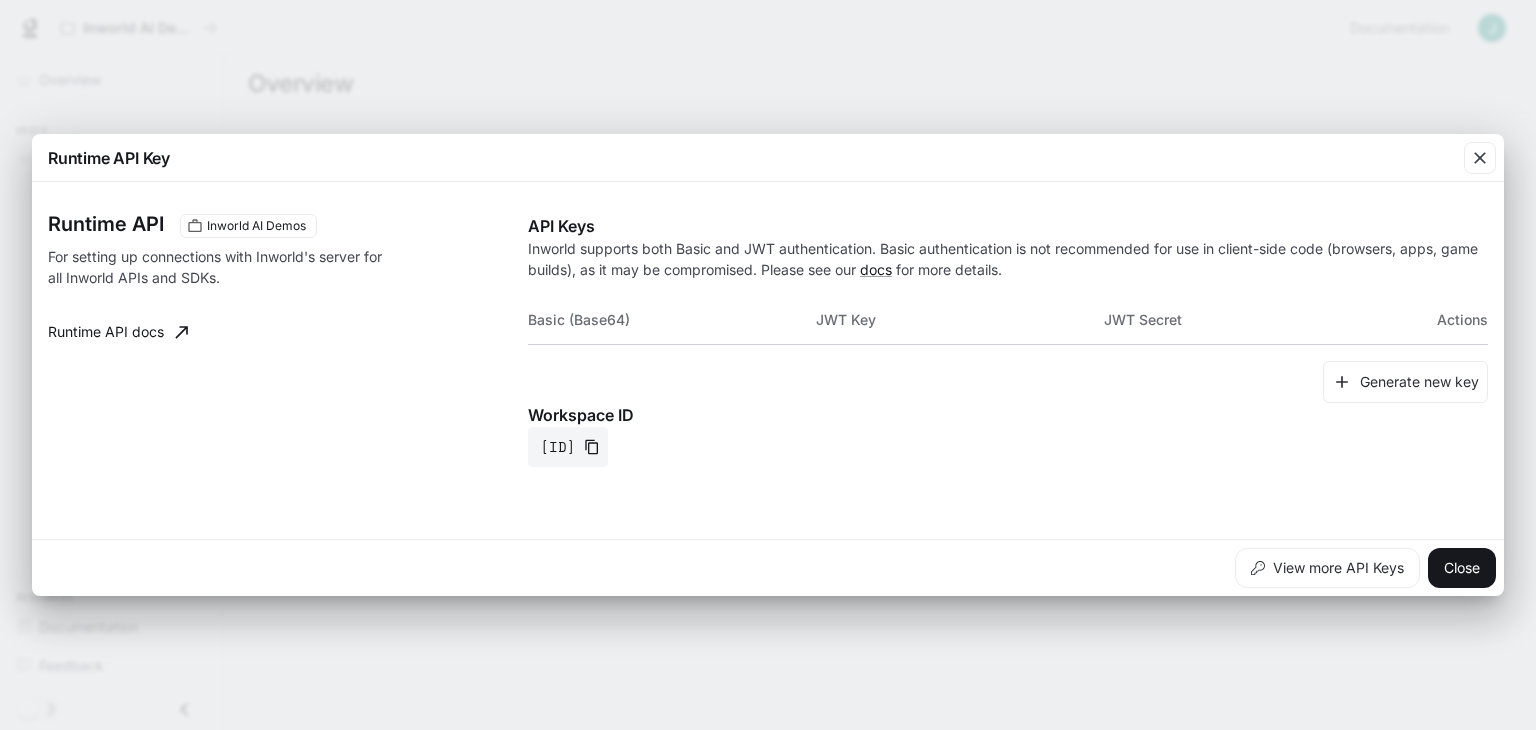 click on "JWT Key" at bounding box center (960, 320) 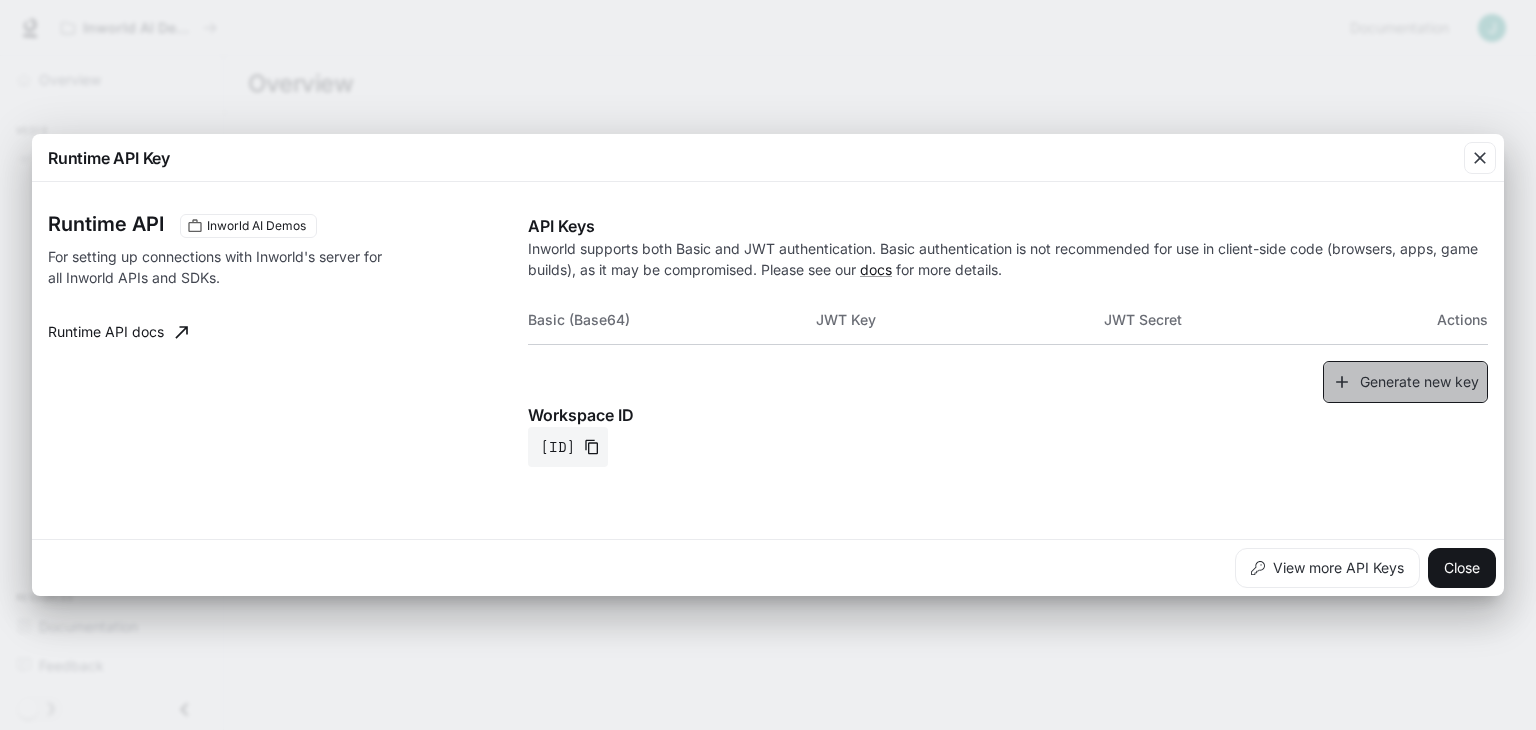 click on "Generate new key" at bounding box center (1405, 382) 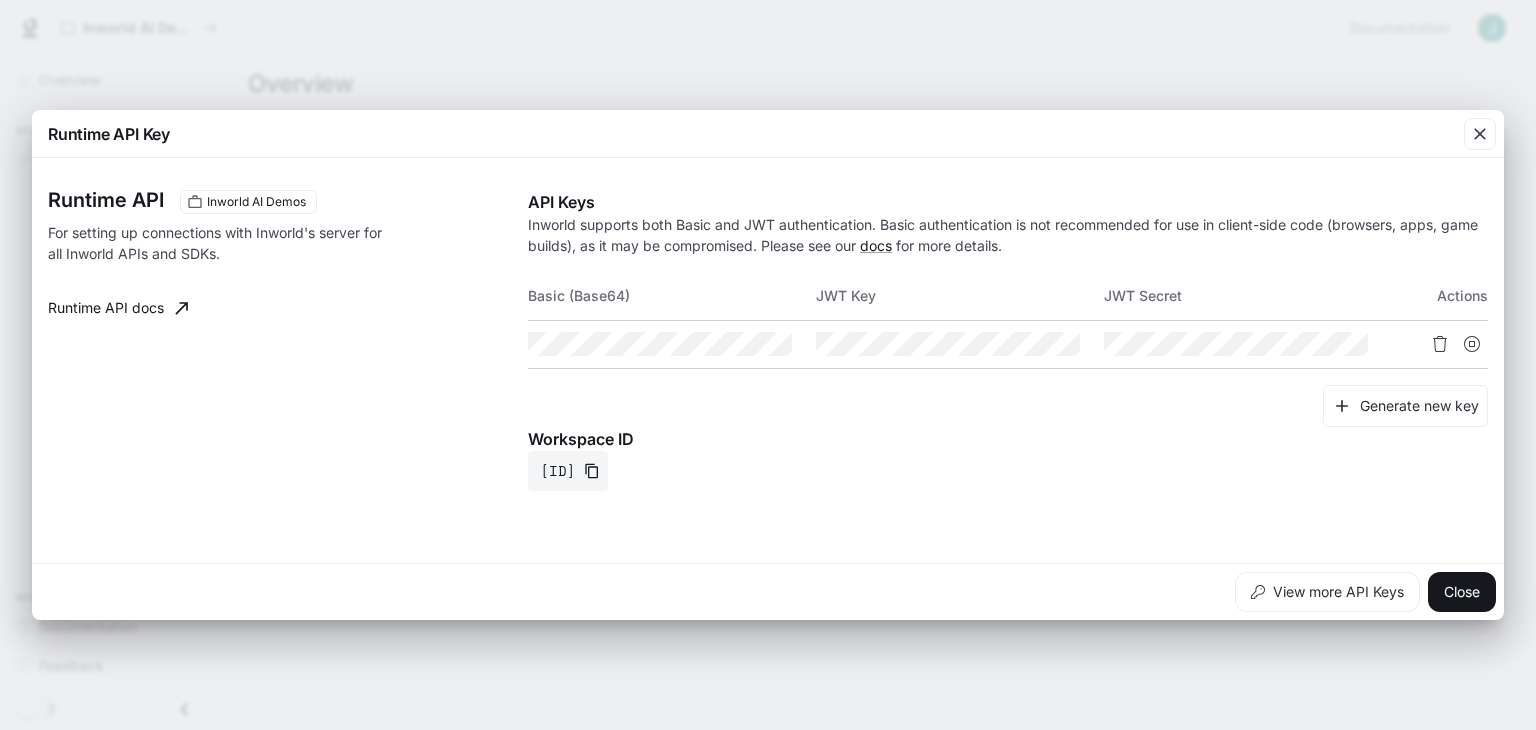 click on "JWT Key" at bounding box center (960, 296) 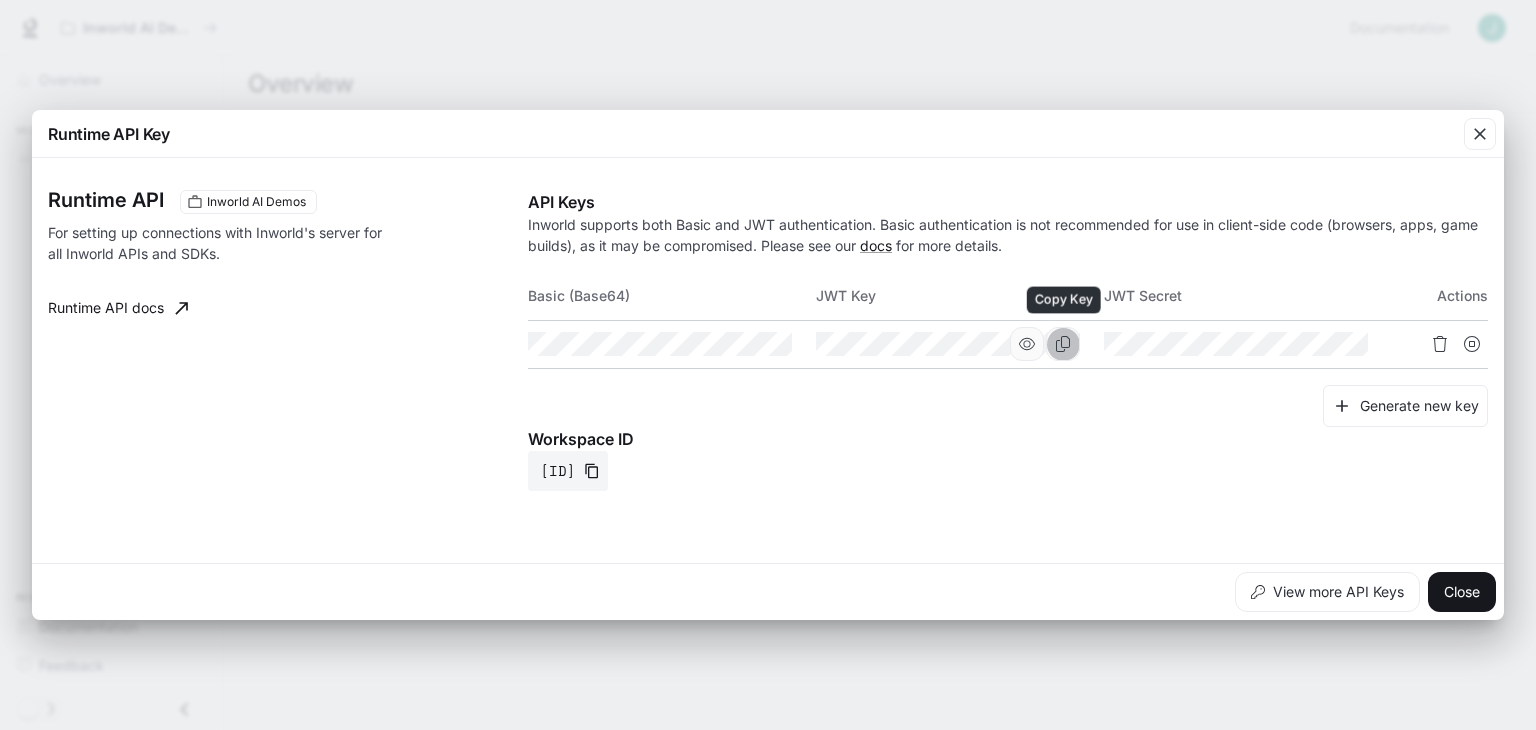 click at bounding box center [1063, 344] 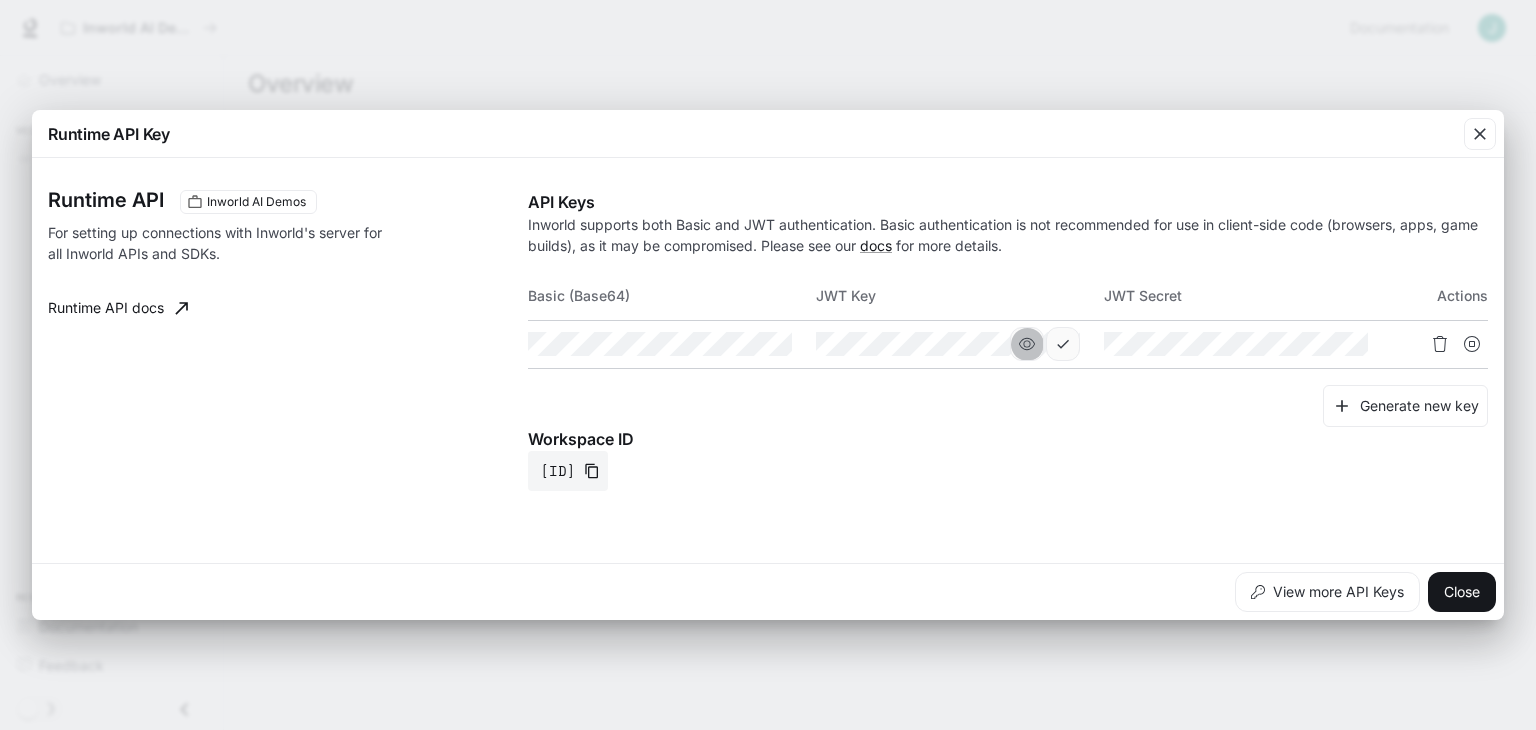 click at bounding box center [0, 0] 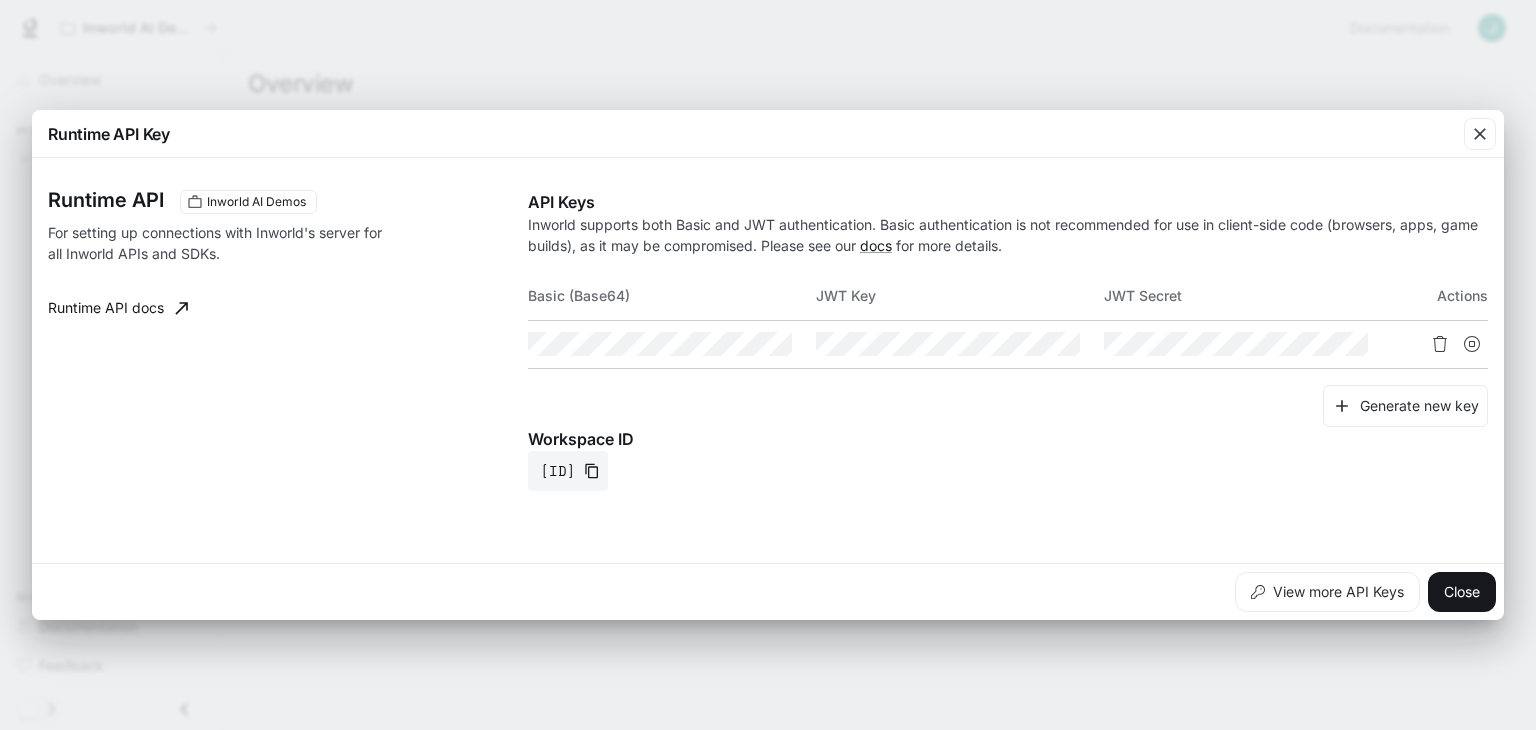 click on "Runtime API Key" at bounding box center (768, 134) 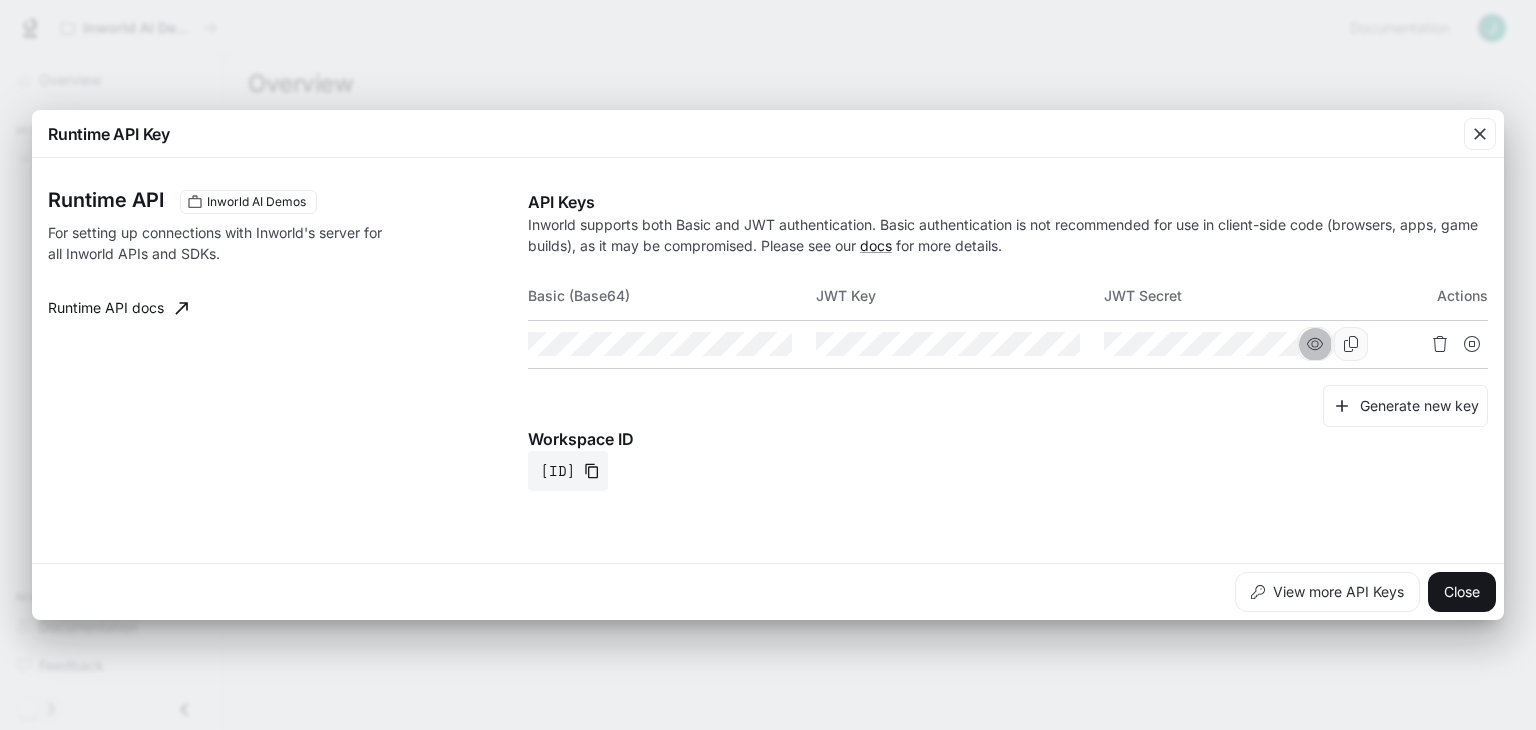 click at bounding box center (0, 0) 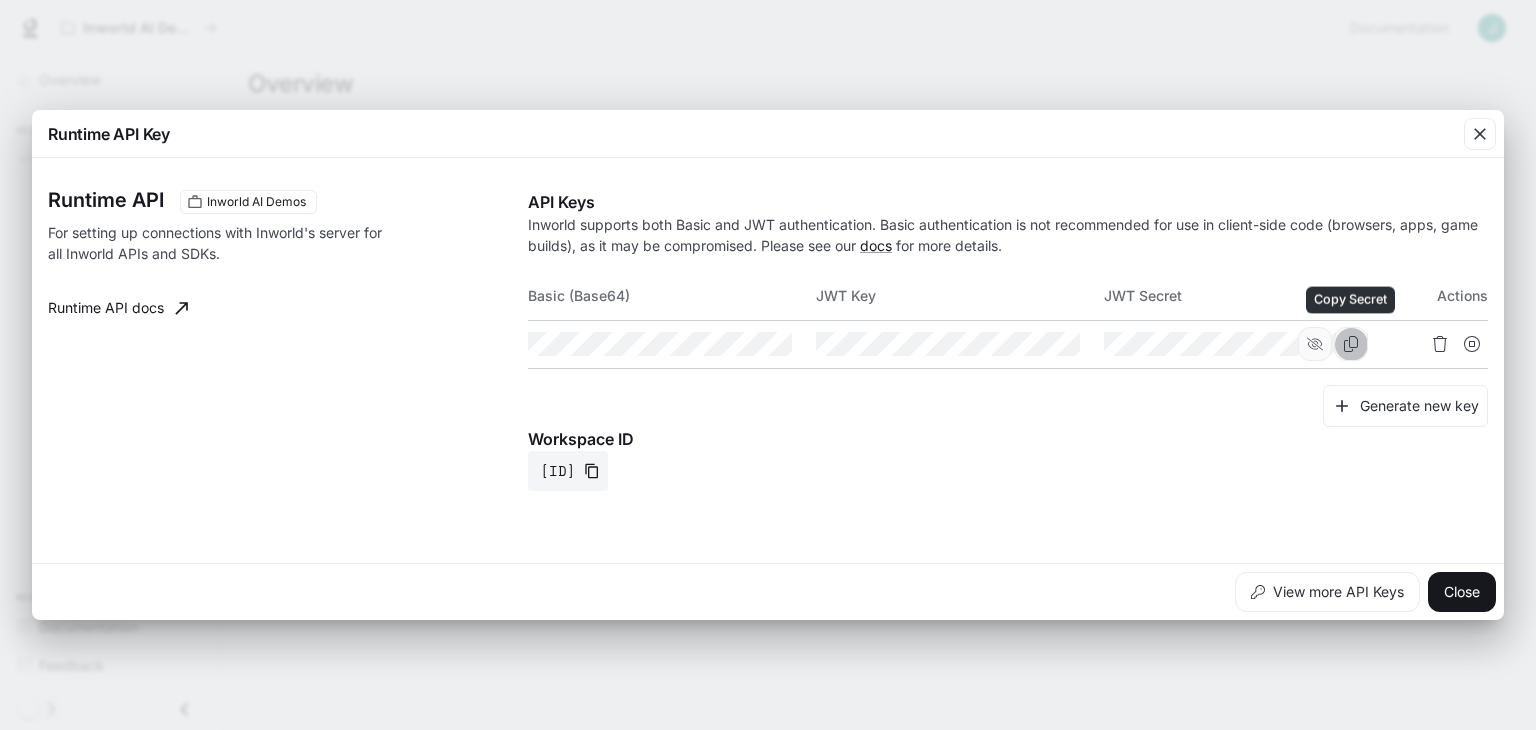 click at bounding box center (1351, 344) 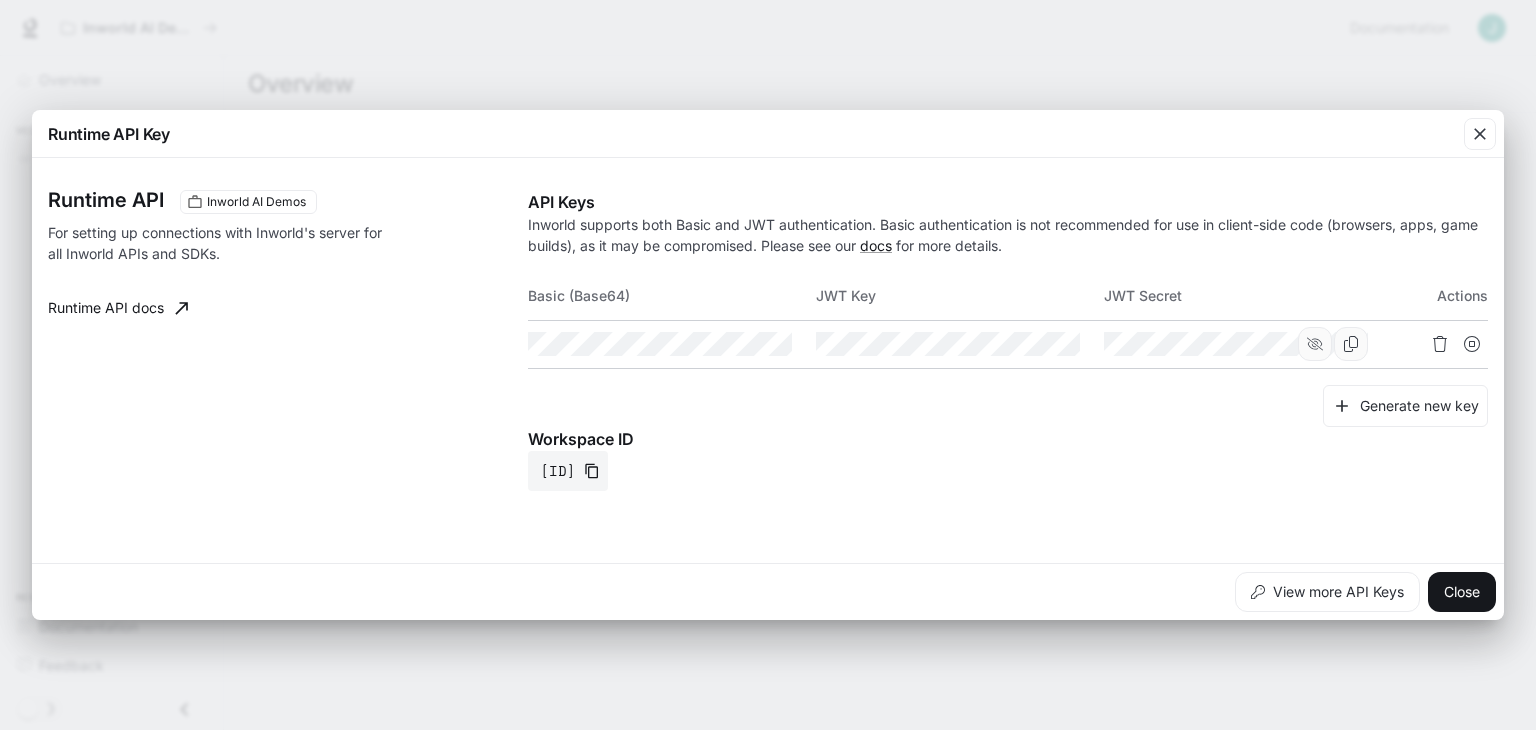 click on "API Keys" at bounding box center (1008, 202) 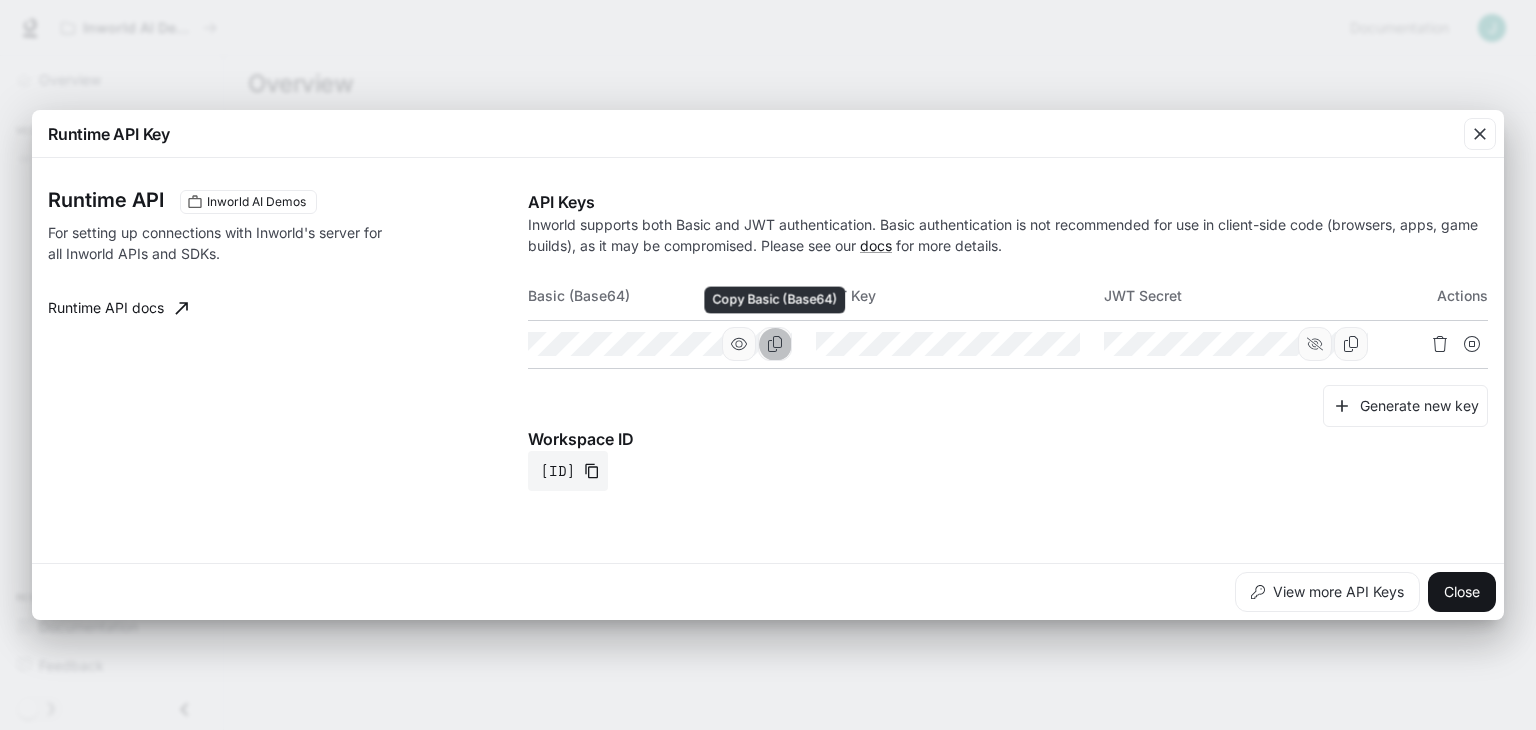 click at bounding box center (775, 344) 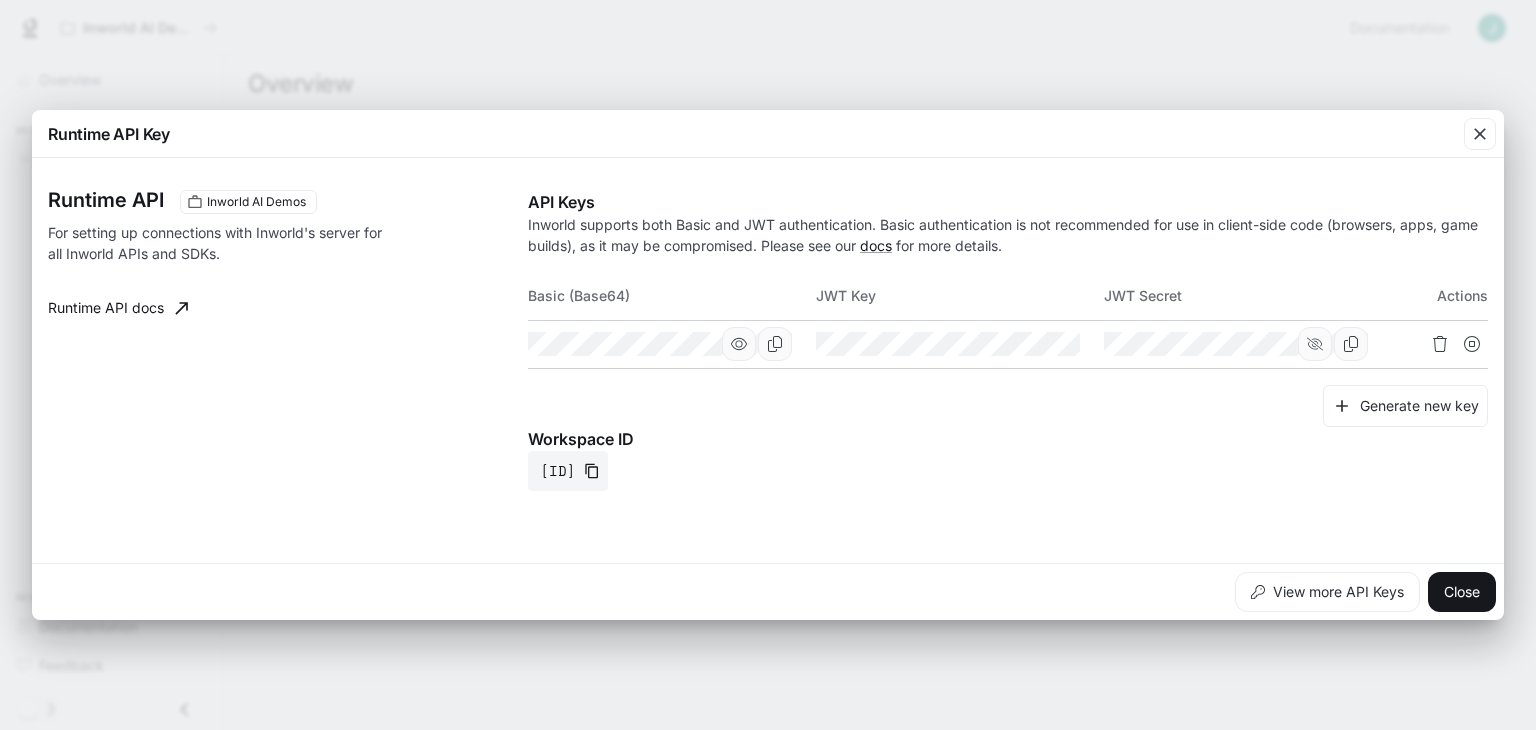 click on "Runtime API Inworld AI Demos For setting up connections with Inworld's server for all Inworld APIs and SDKs. Runtime API docs API Keys Inworld supports both Basic and JWT authentication. Basic authentication is not recommended for use in client-side code (browsers, apps, game builds), as it may be compromised. Please see our   docs   for more details. Basic (Base64) JWT Key JWT Secret Actions Generate new key Workspace ID [ID]" at bounding box center [768, 360] 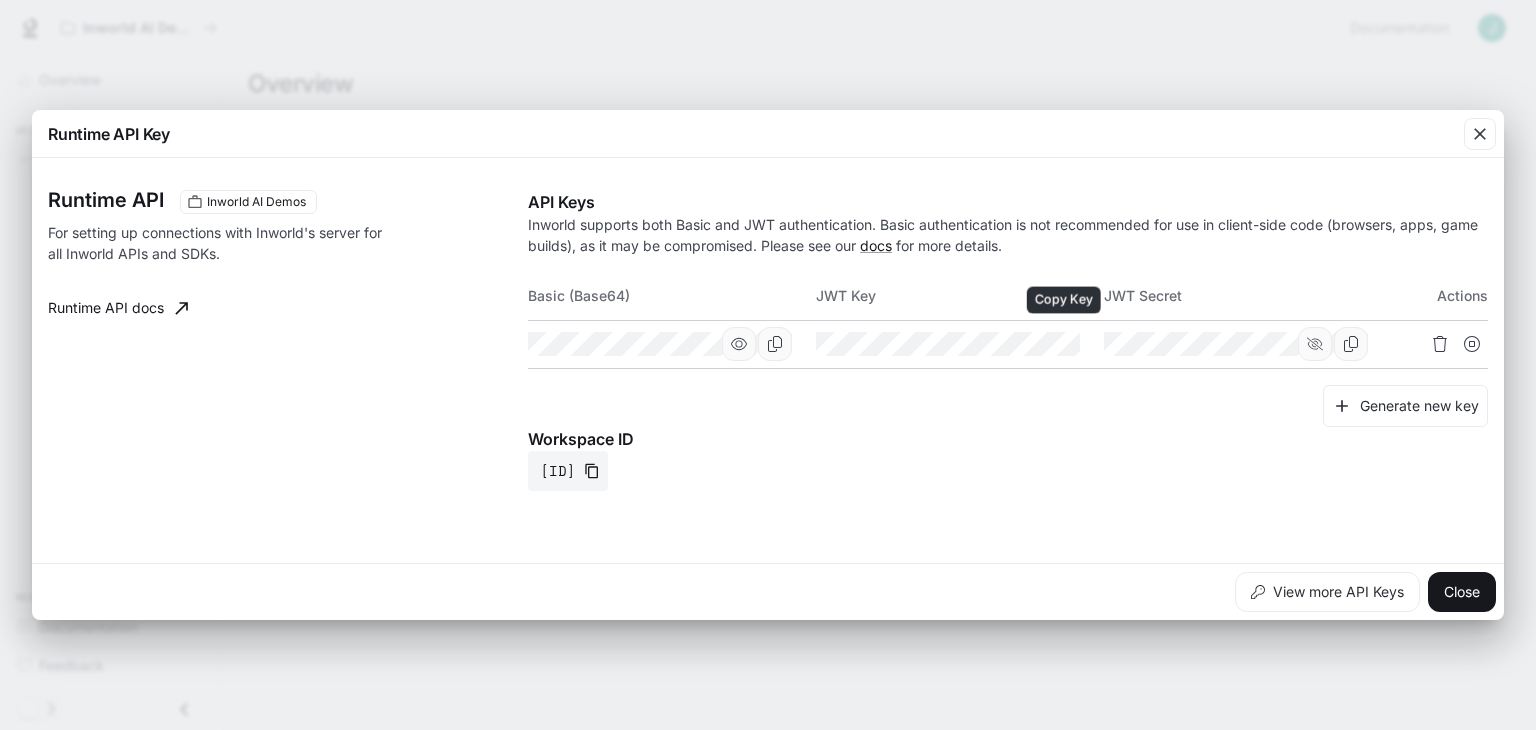 click at bounding box center (0, 0) 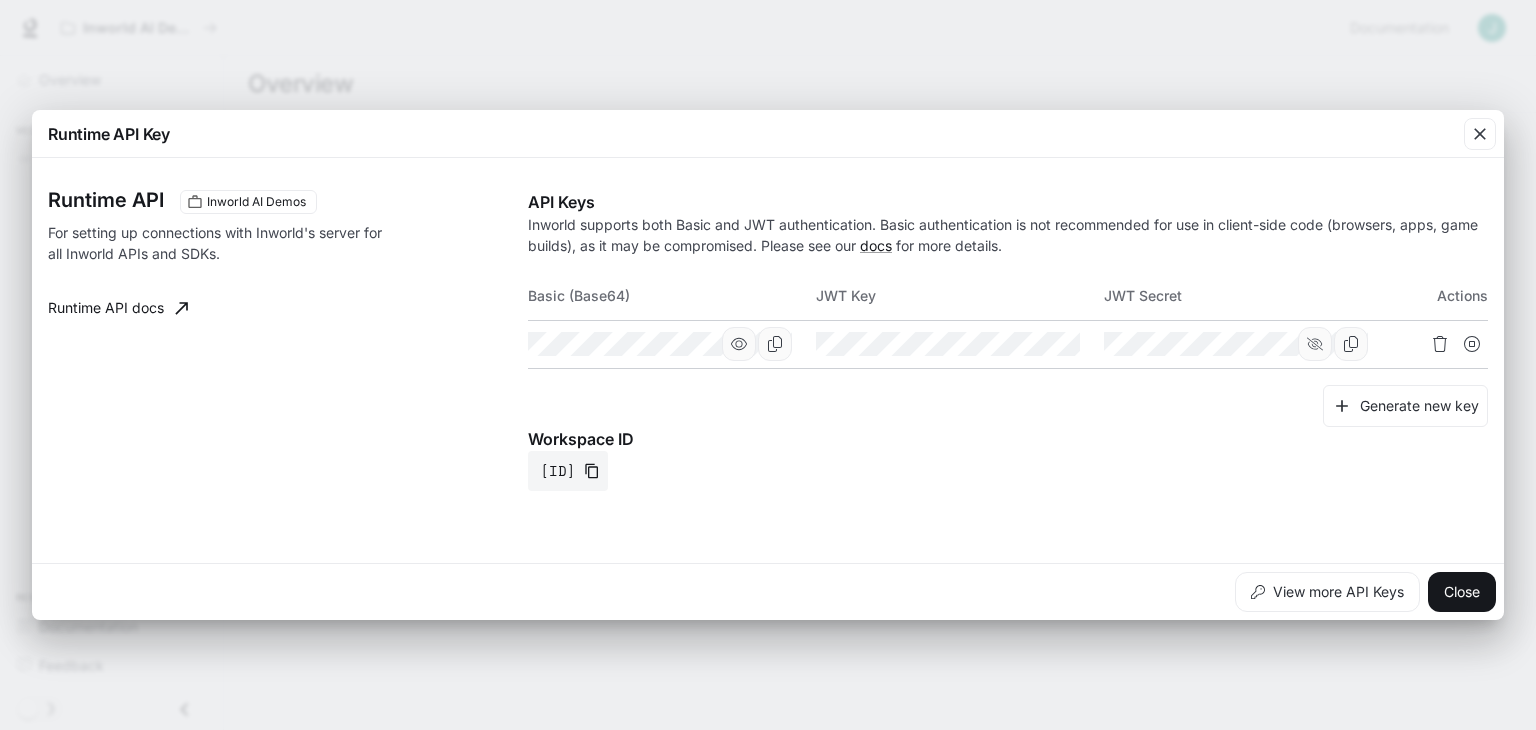 click on "Runtime API Key" at bounding box center [768, 134] 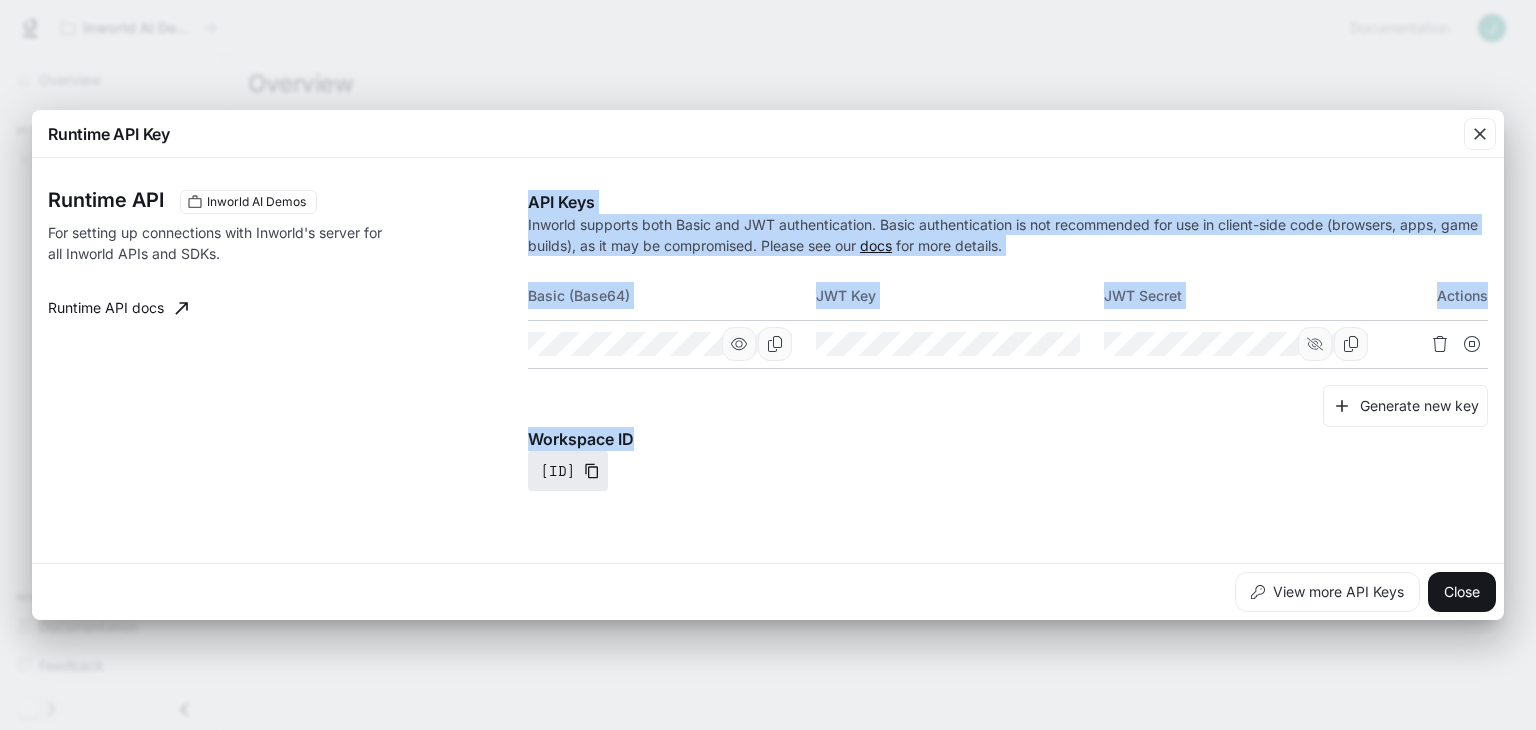 drag, startPoint x: 545, startPoint y: 429, endPoint x: 813, endPoint y: 457, distance: 269.4587 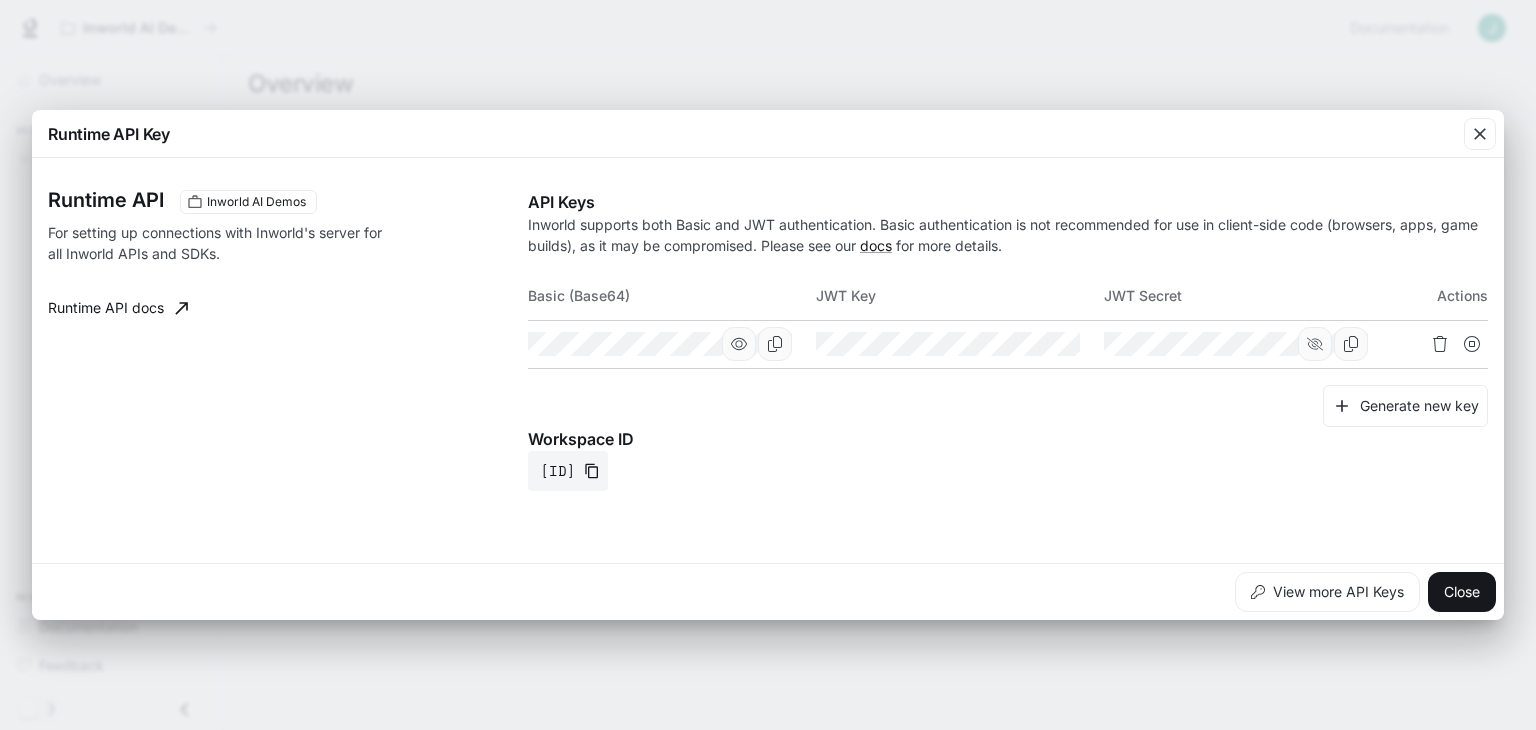 click on "Workspace ID [ID]" at bounding box center (1008, 459) 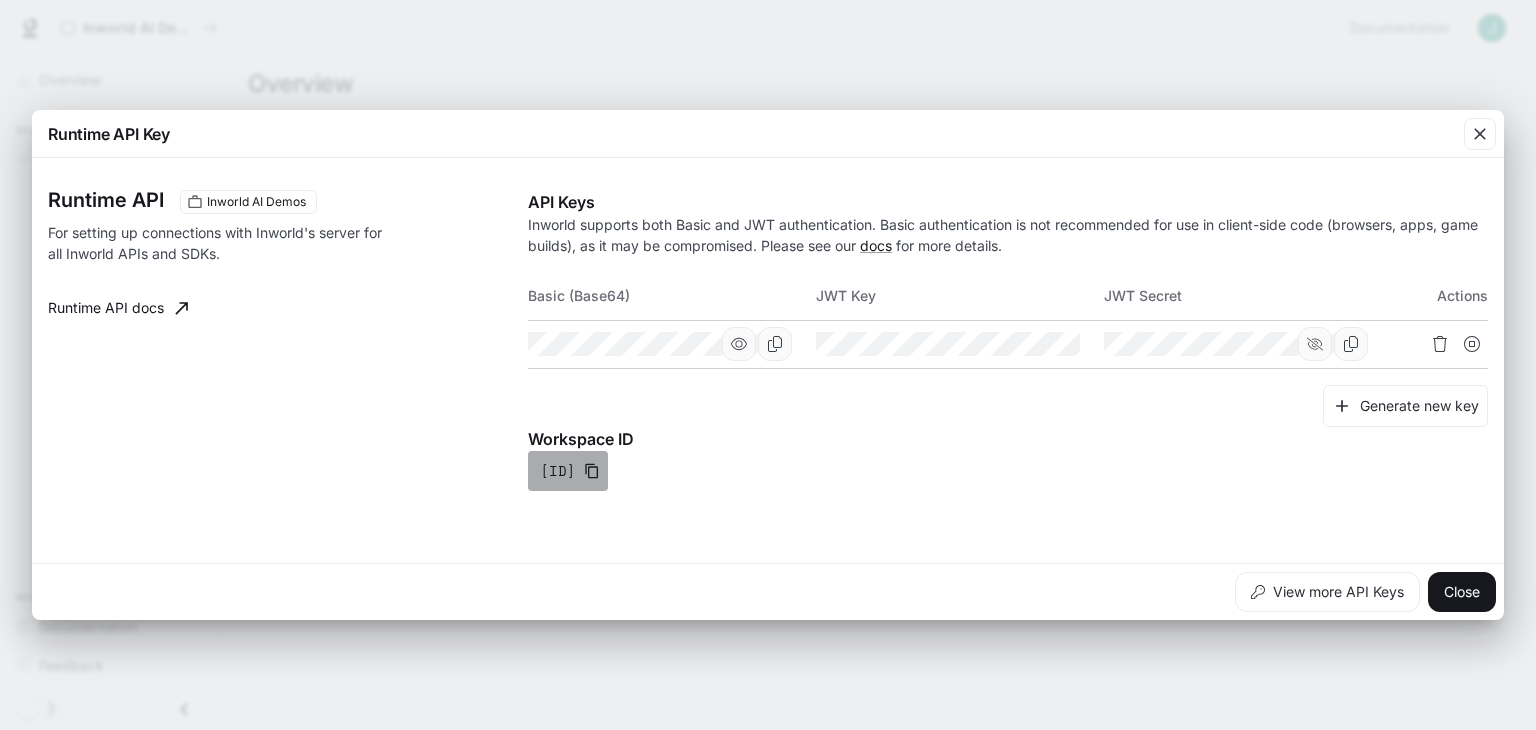 click at bounding box center (592, 471) 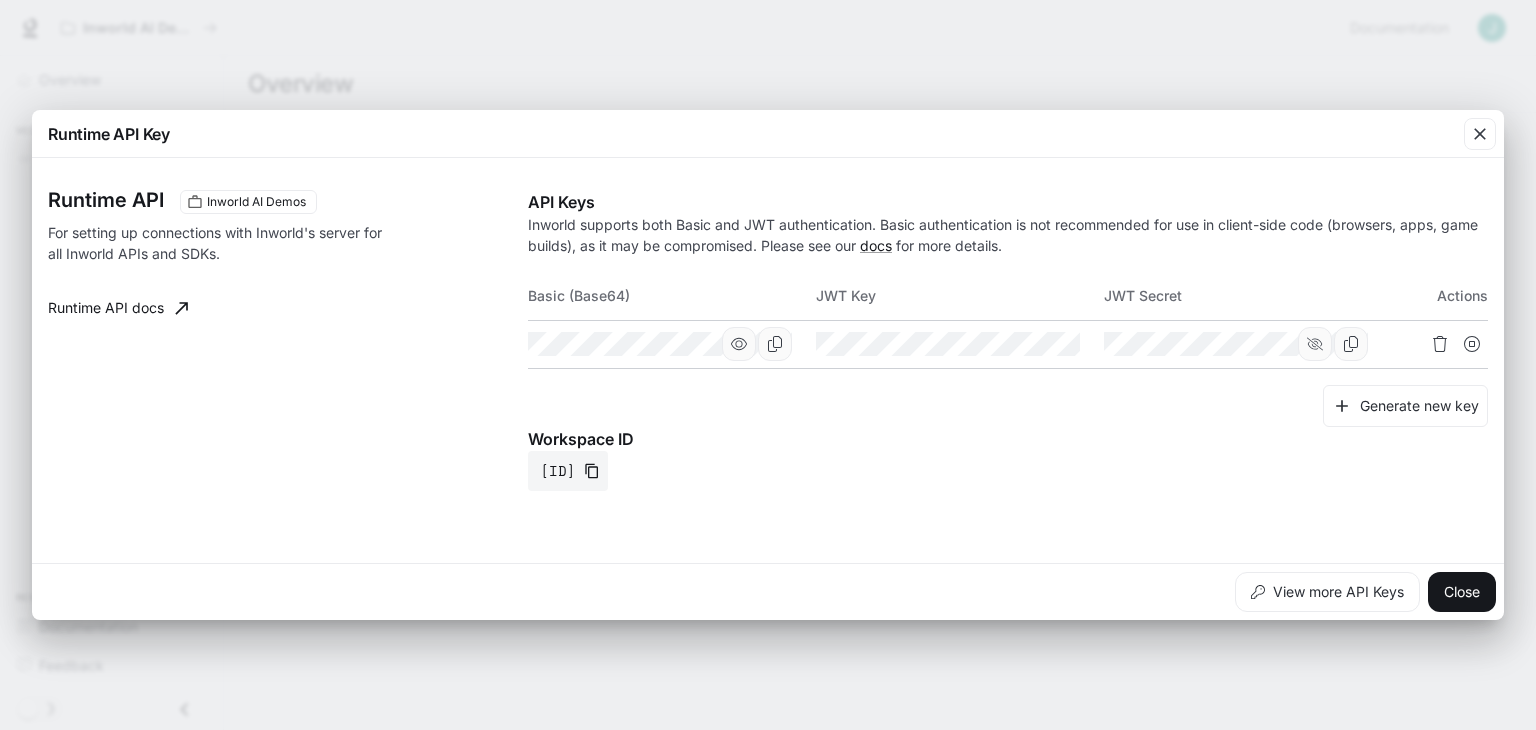 click on "Runtime API Key" at bounding box center [768, 134] 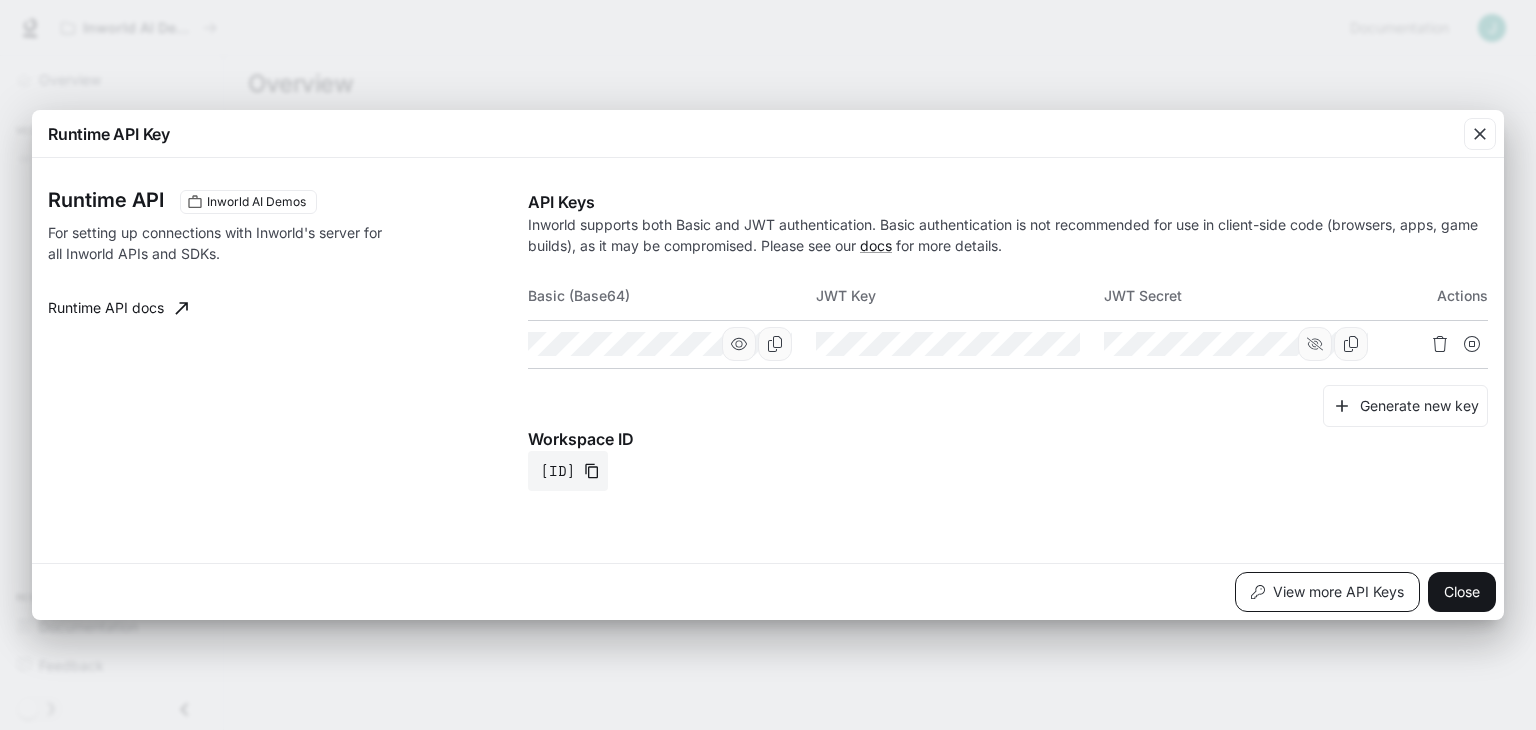 click on "View more API Keys" at bounding box center [1327, 592] 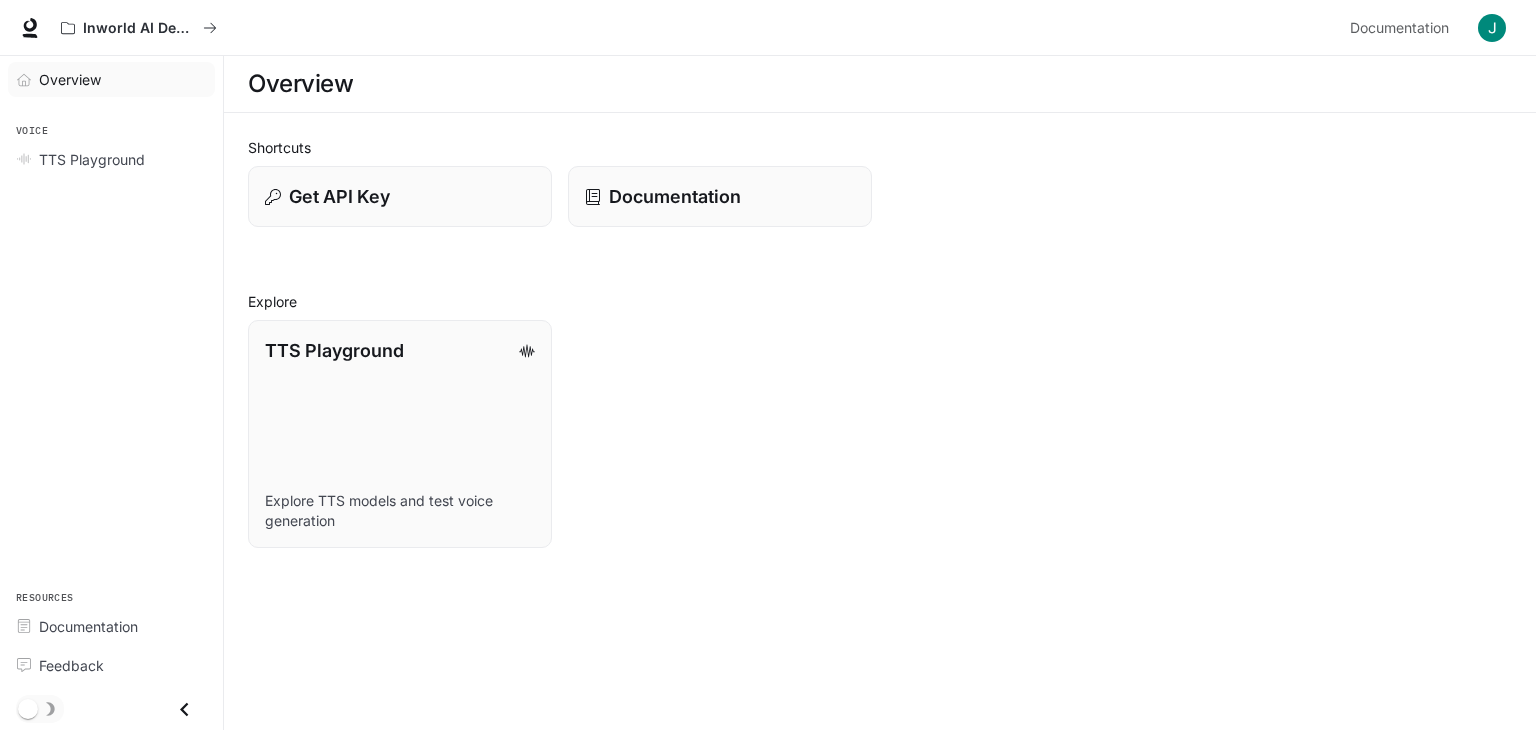 click on "Overview" at bounding box center [122, 79] 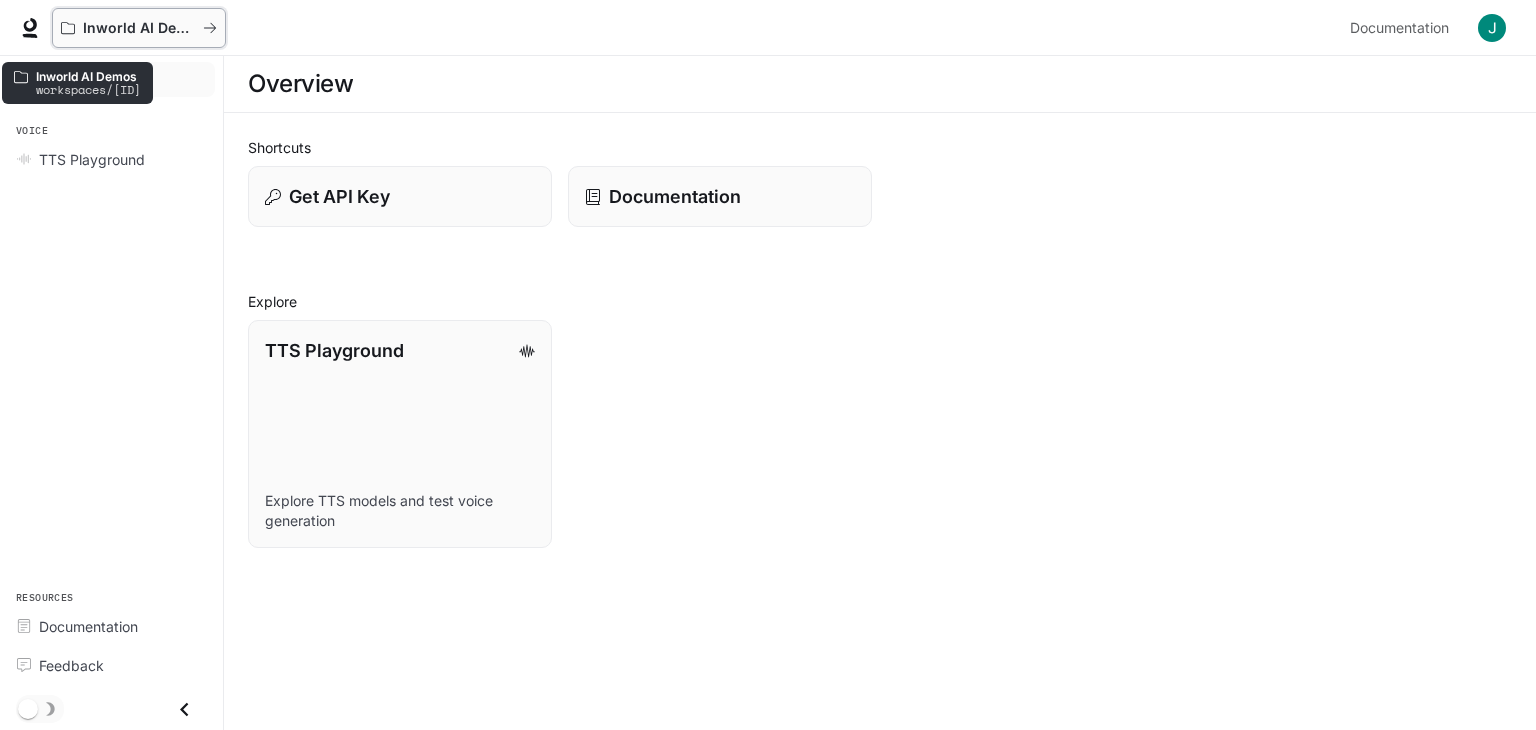 click on "Inworld AI Demos" at bounding box center (139, 28) 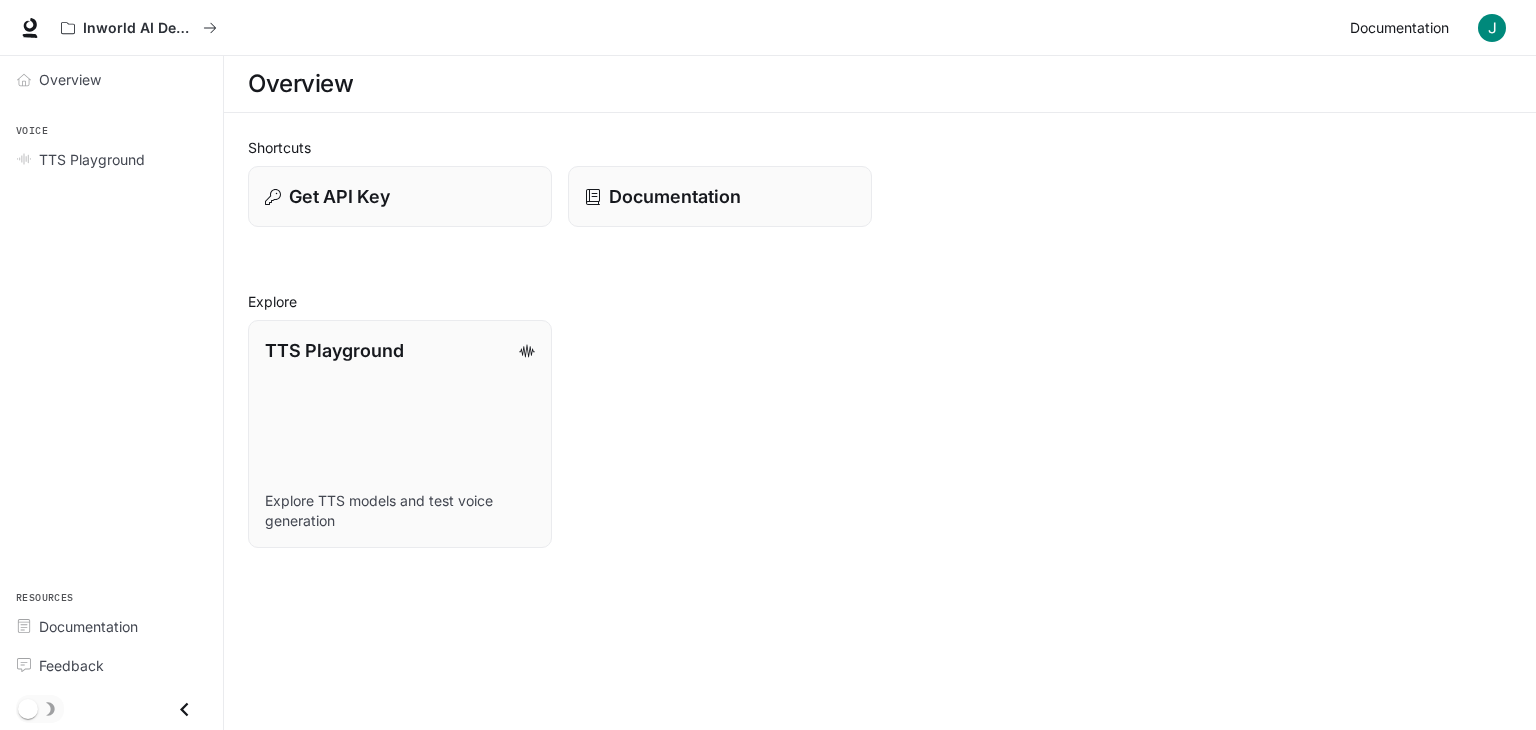 click on "Documentation" at bounding box center [1399, 28] 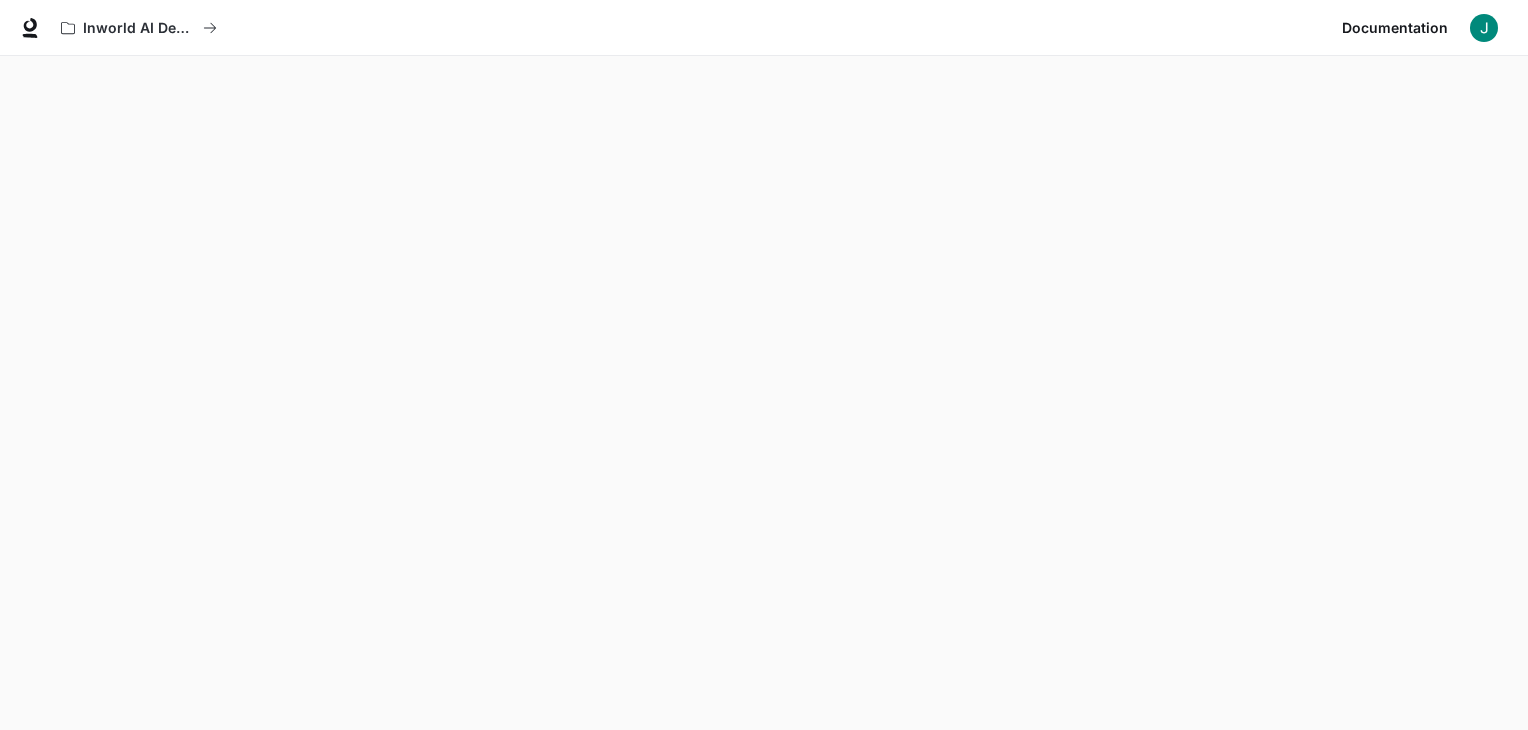 scroll, scrollTop: 56, scrollLeft: 0, axis: vertical 